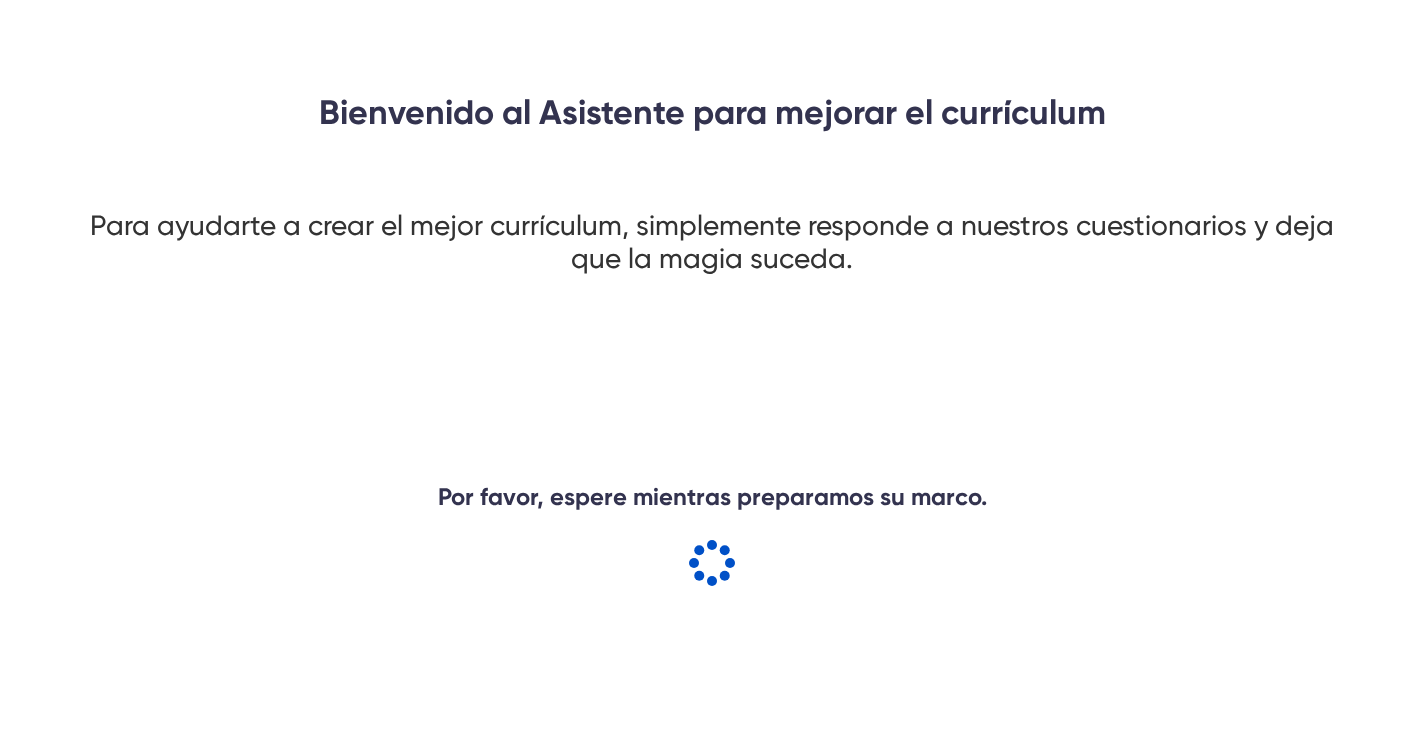 scroll, scrollTop: 0, scrollLeft: 0, axis: both 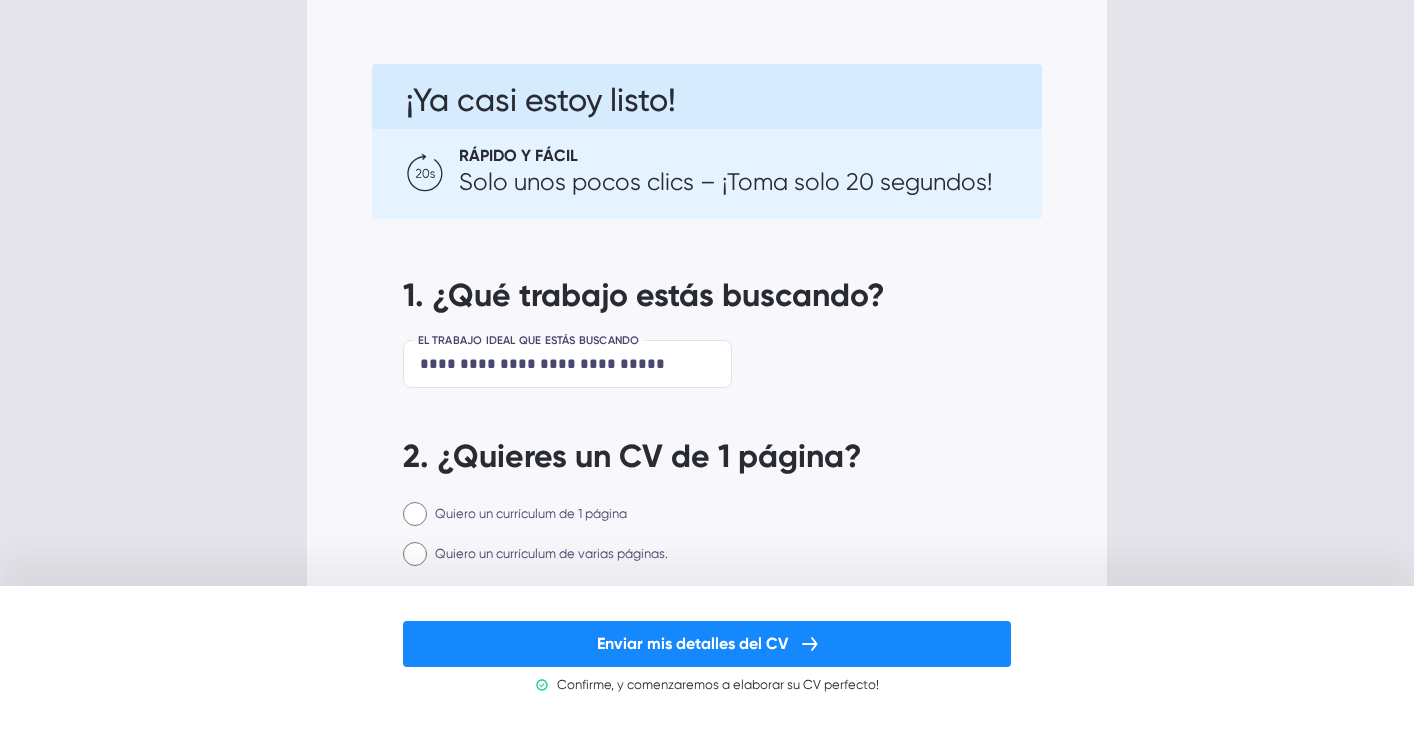 click on "**********" at bounding box center [707, 3543] 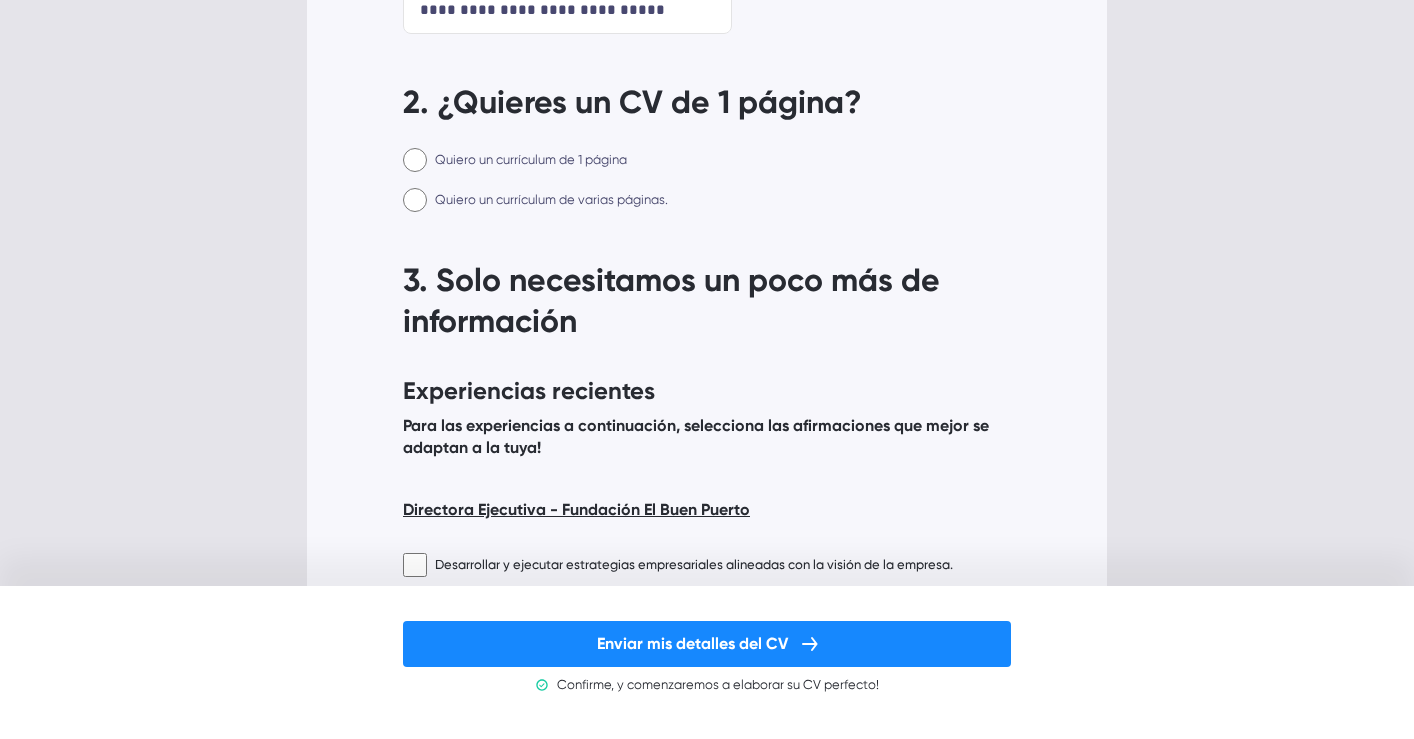 scroll, scrollTop: 437, scrollLeft: 0, axis: vertical 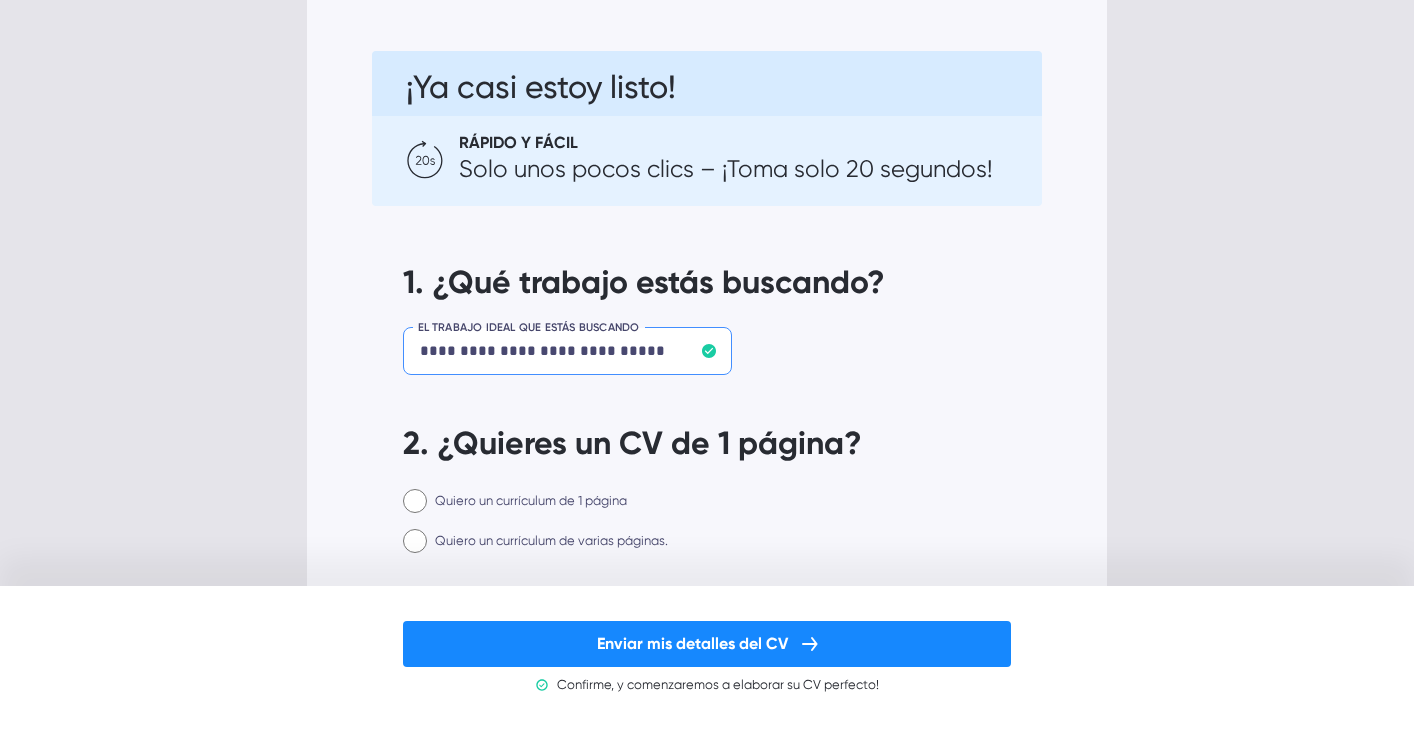 click on "**********" at bounding box center (567, 351) 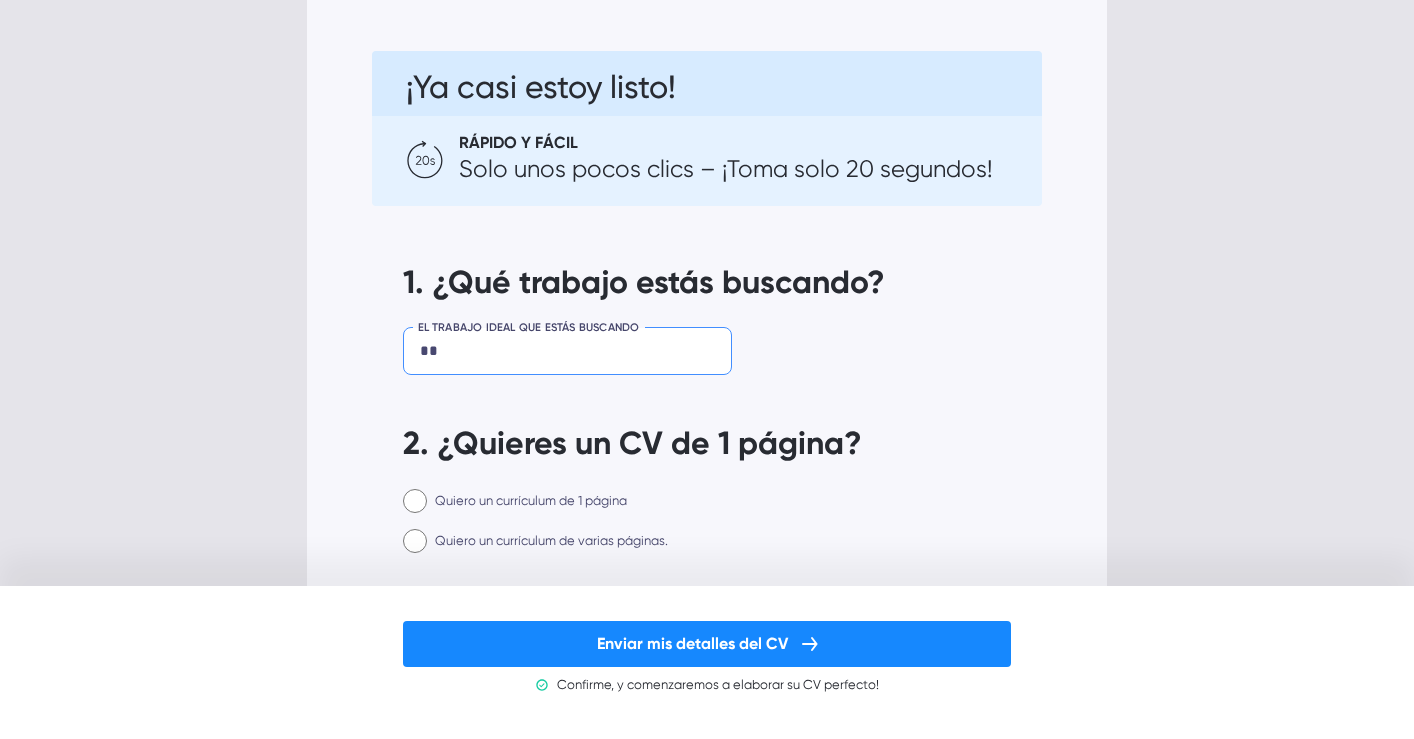 type on "*" 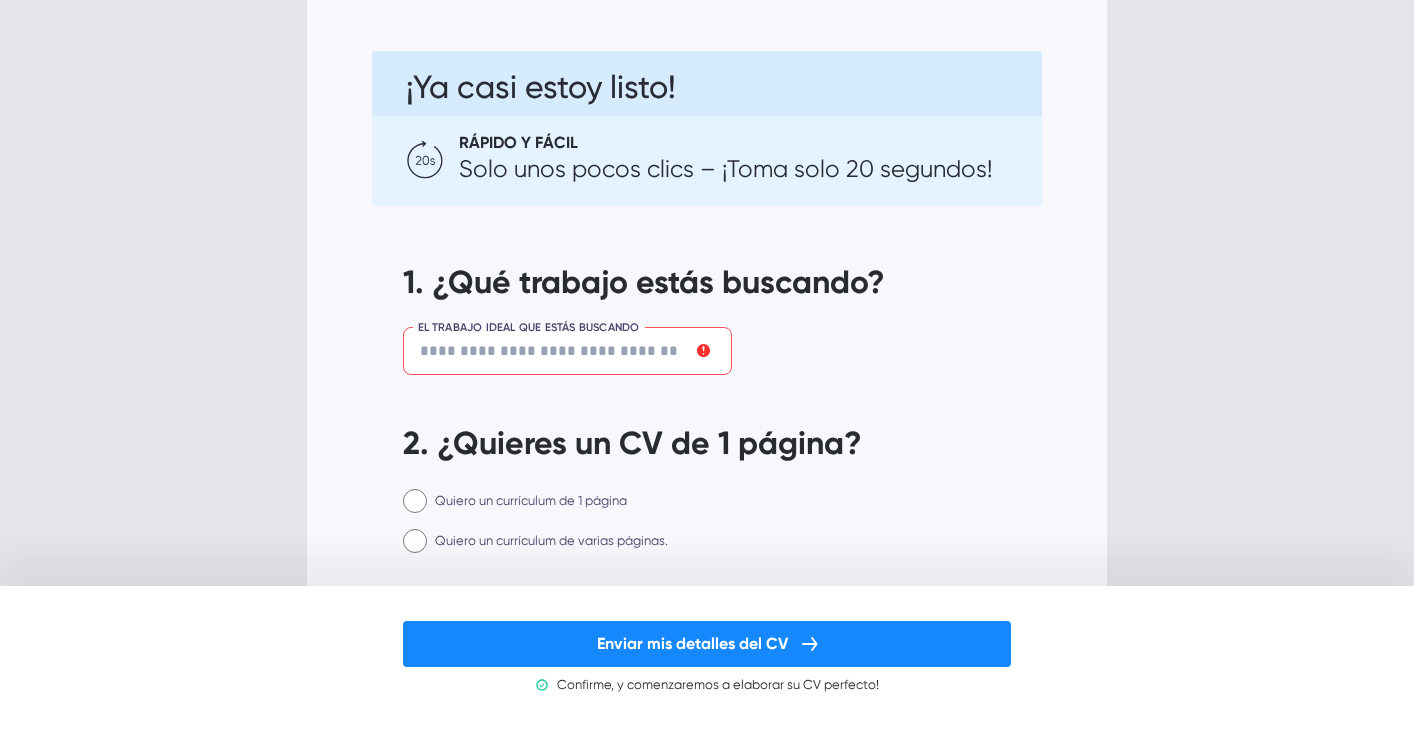 click on "¡Ya casi estoy listo! Rápido y fácil Solo unos pocos clics – ¡Toma solo 20 segundos! 1. ¿Qué trabajo estás buscando? EL TRABAJO IDEAL QUE ESTÁS BUSCANDO 2. ¿Quieres un CV de 1 página? Quiero un currículum de 1 página Quiero un currículum de varias páginas. 3. Solo necesitamos un poco más de información Experiencias recientes Para las experiencias a continuación, selecciona las afirmaciones que mejor se adaptan a la tuya! Directora Ejecutiva - Fundación El Buen Puerto Desarrollar y ejecutar estrategias empresariales alineadas con la visión de la empresa. Supervisar las operaciones diarias de la empresa y asegurar su eficiencia. Gestionar y motivar al equipo directivo para alcanzar los objetivos organizacionales. Establecer y mantener relaciones con socios estratégicos y partes interesadas clave. Evaluar el rendimiento financiero y tomar decisiones para mejorar la rentabilidad. Asegurar el cumplimiento de políticas internas y regulaciones externas. Asesora CORFO - CORFO" at bounding box center (707, 3533) 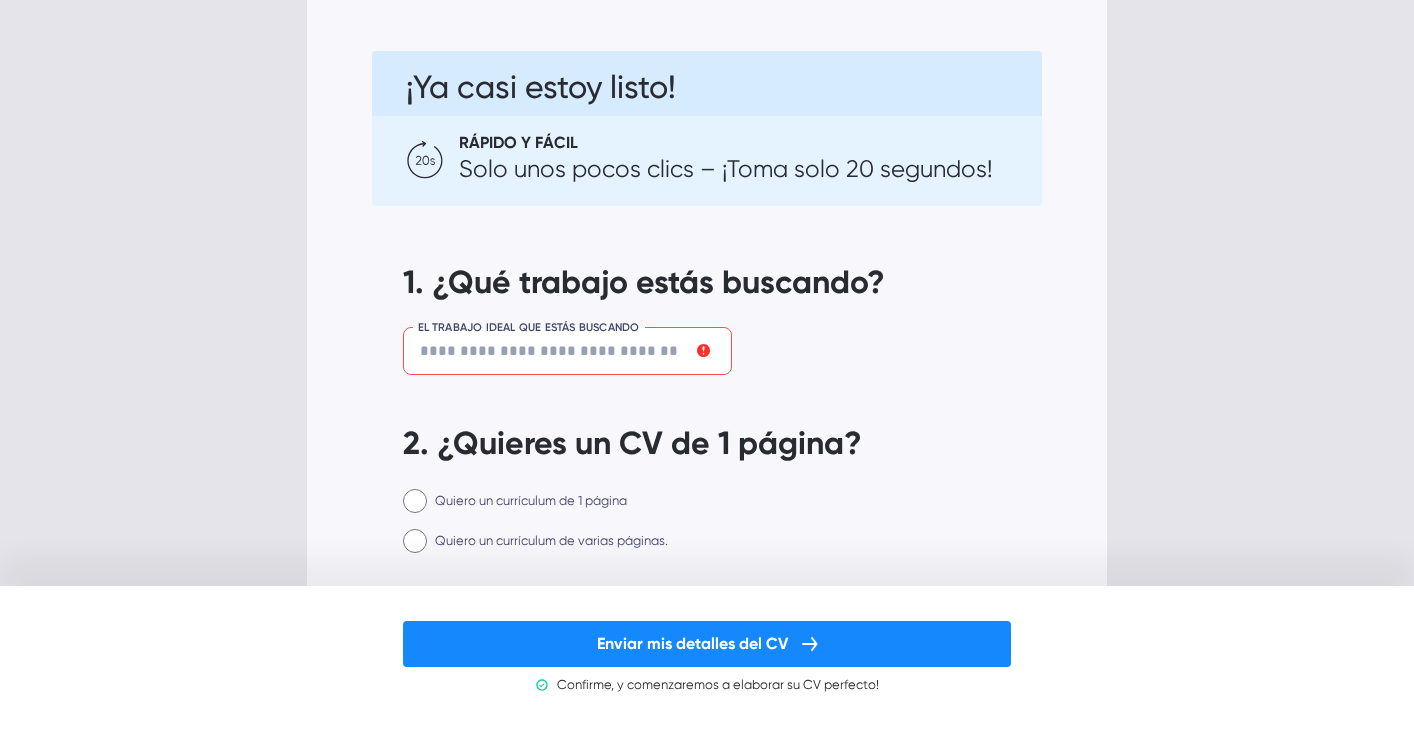click at bounding box center [567, 351] 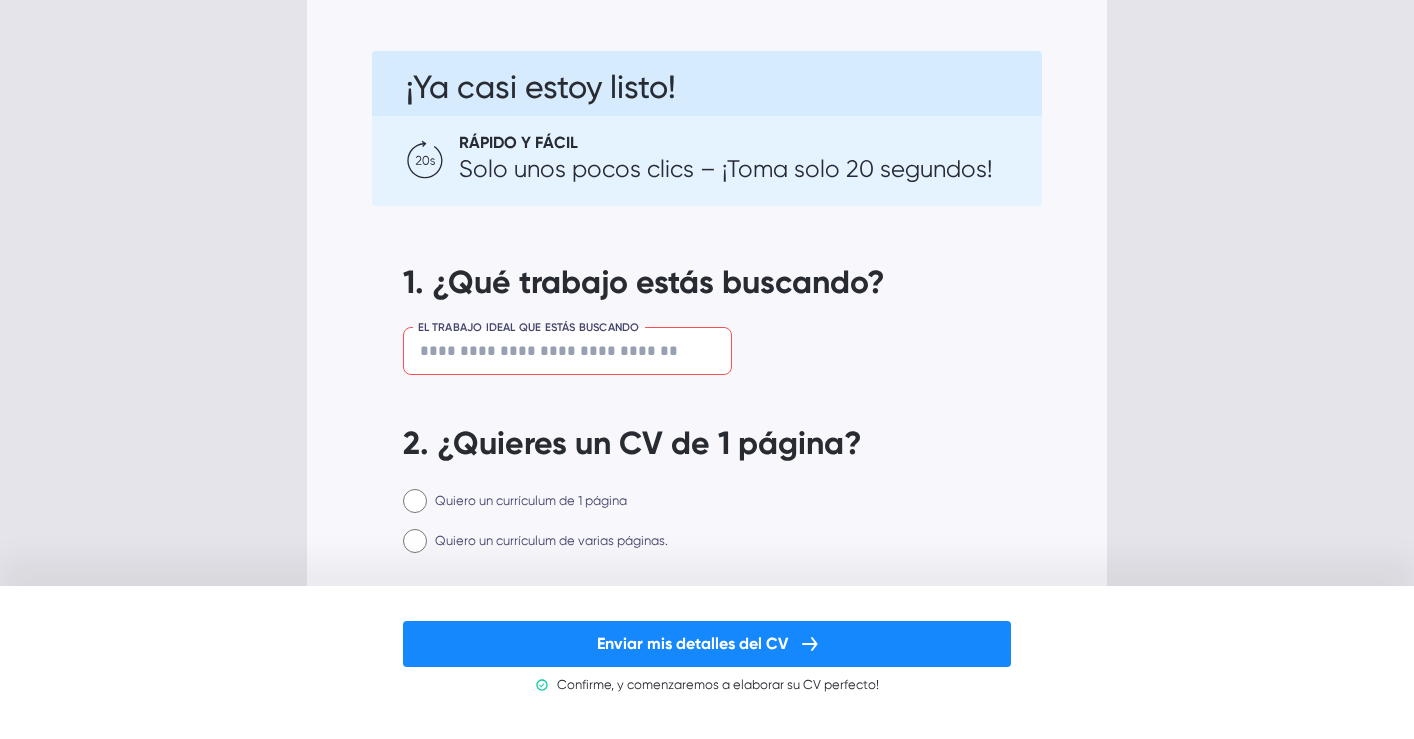 paste on "**********" 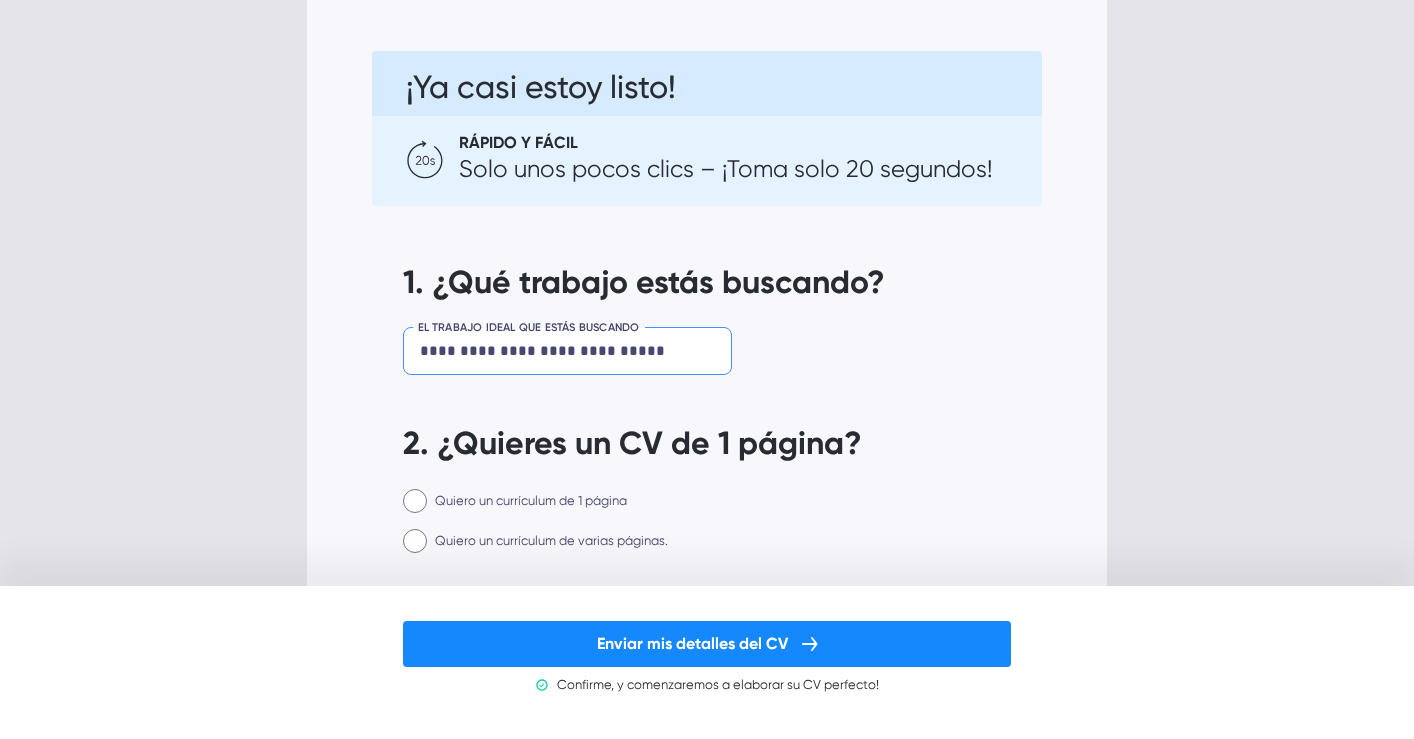 click on "**********" at bounding box center [567, 351] 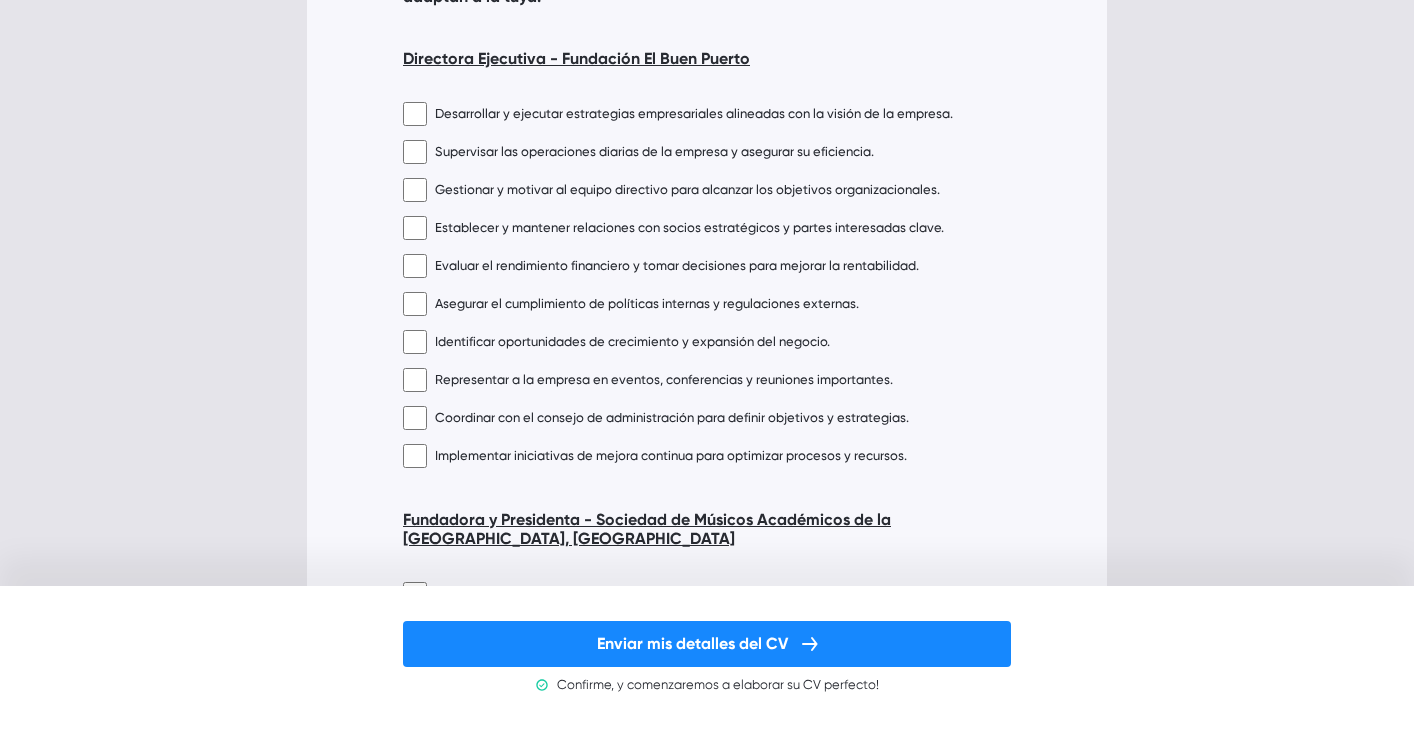 scroll, scrollTop: 806, scrollLeft: 0, axis: vertical 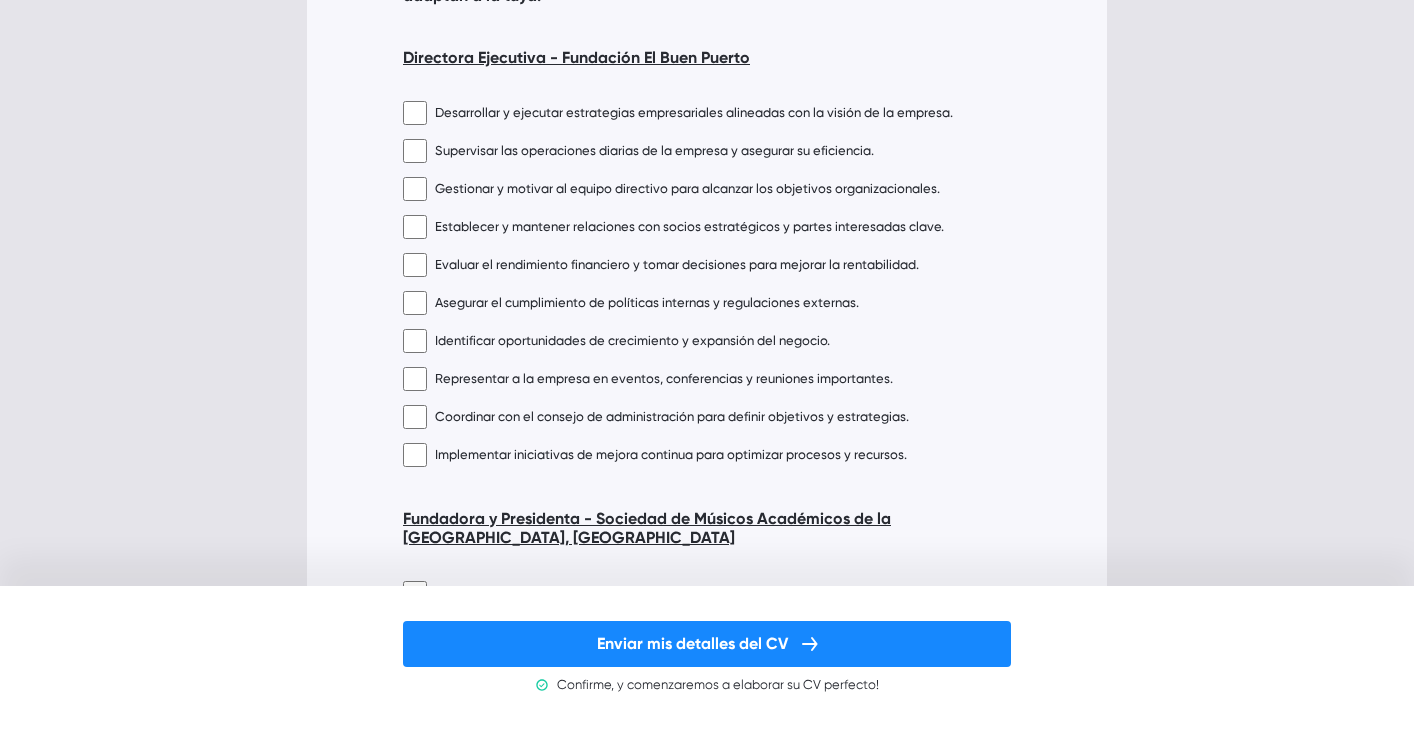 type on "**********" 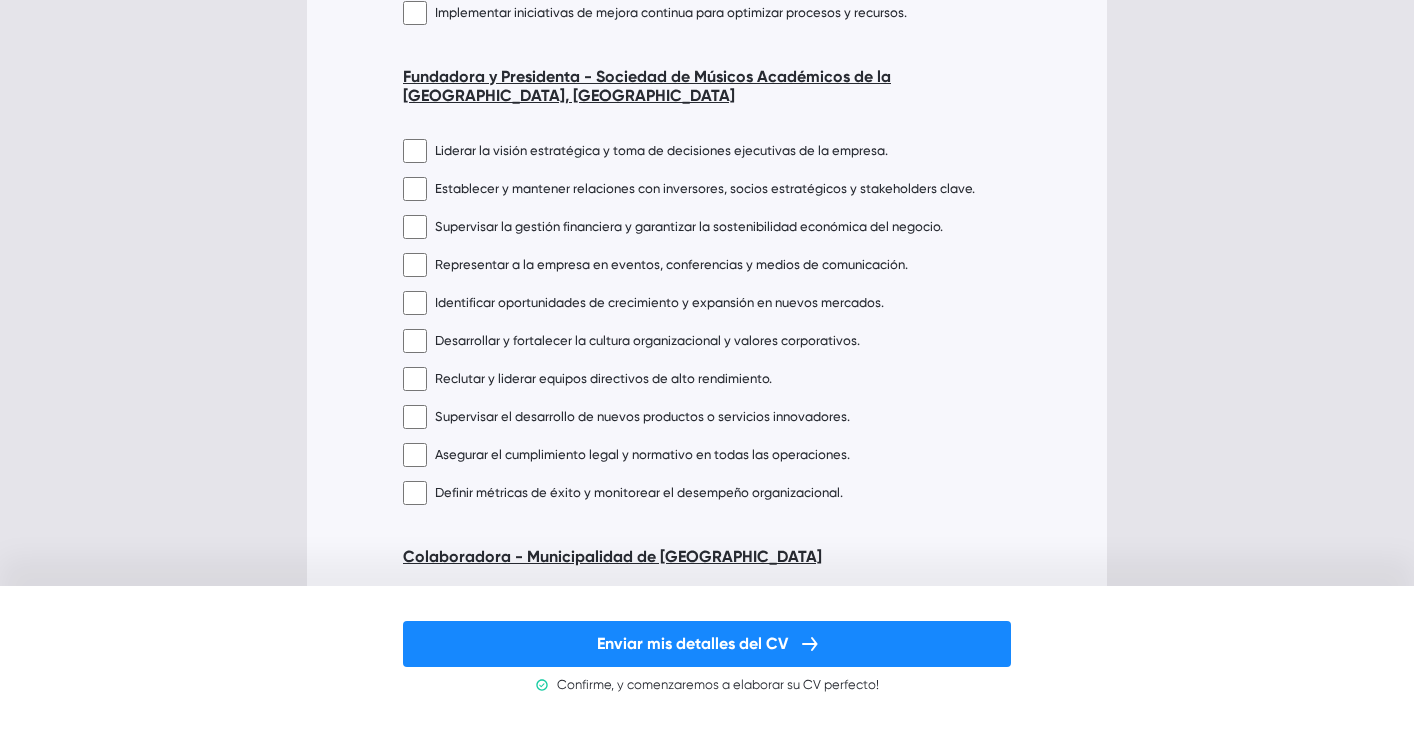 scroll, scrollTop: 1250, scrollLeft: 0, axis: vertical 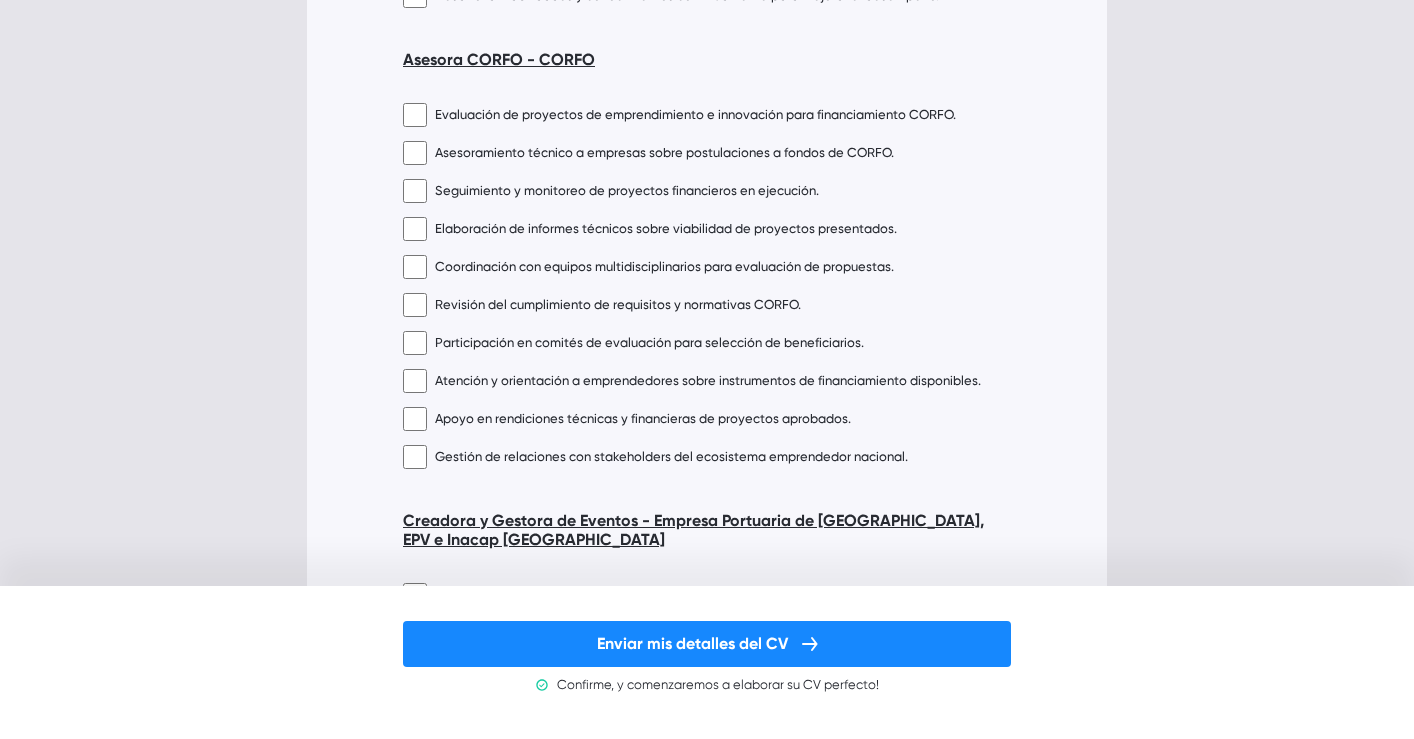 click on "Evaluación de proyectos de emprendimiento e innovación para financiamiento CORFO. Asesoramiento técnico a empresas sobre postulaciones a fondos de CORFO. Seguimiento y monitoreo de proyectos financieros en ejecución. Elaboración de informes técnicos sobre viabilidad de proyectos presentados. Coordinación con equipos multidisciplinarios para evaluación de propuestas. Revisión del cumplimiento de requisitos y normativas CORFO. Participación en comités de evaluación para selección de beneficiarios. Atención y orientación a emprendedores sobre instrumentos de financiamiento disponibles. Apoyo en rendiciones técnicas y financieras de proyectos aprobados. Gestión de relaciones con stakeholders del ecosistema emprendedor nacional." at bounding box center [707, 286] 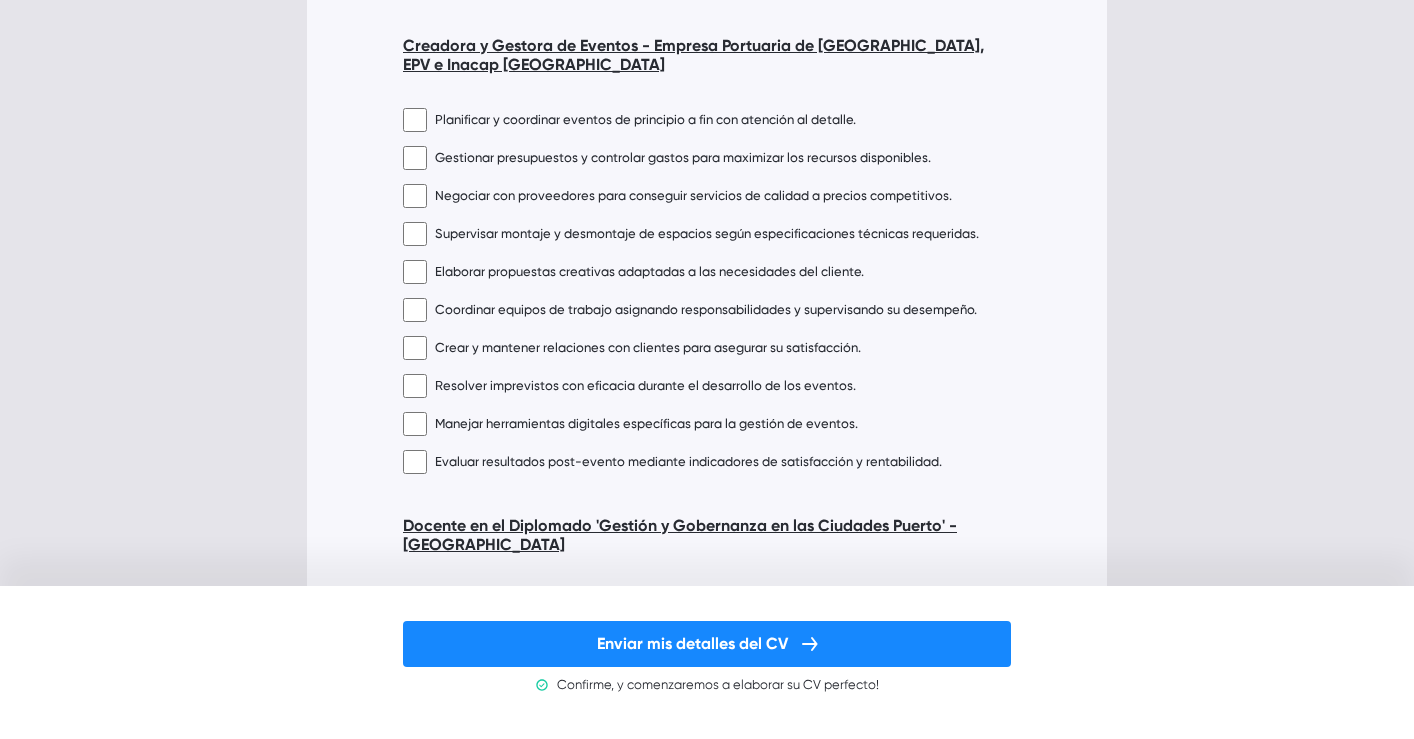 scroll, scrollTop: 2679, scrollLeft: 0, axis: vertical 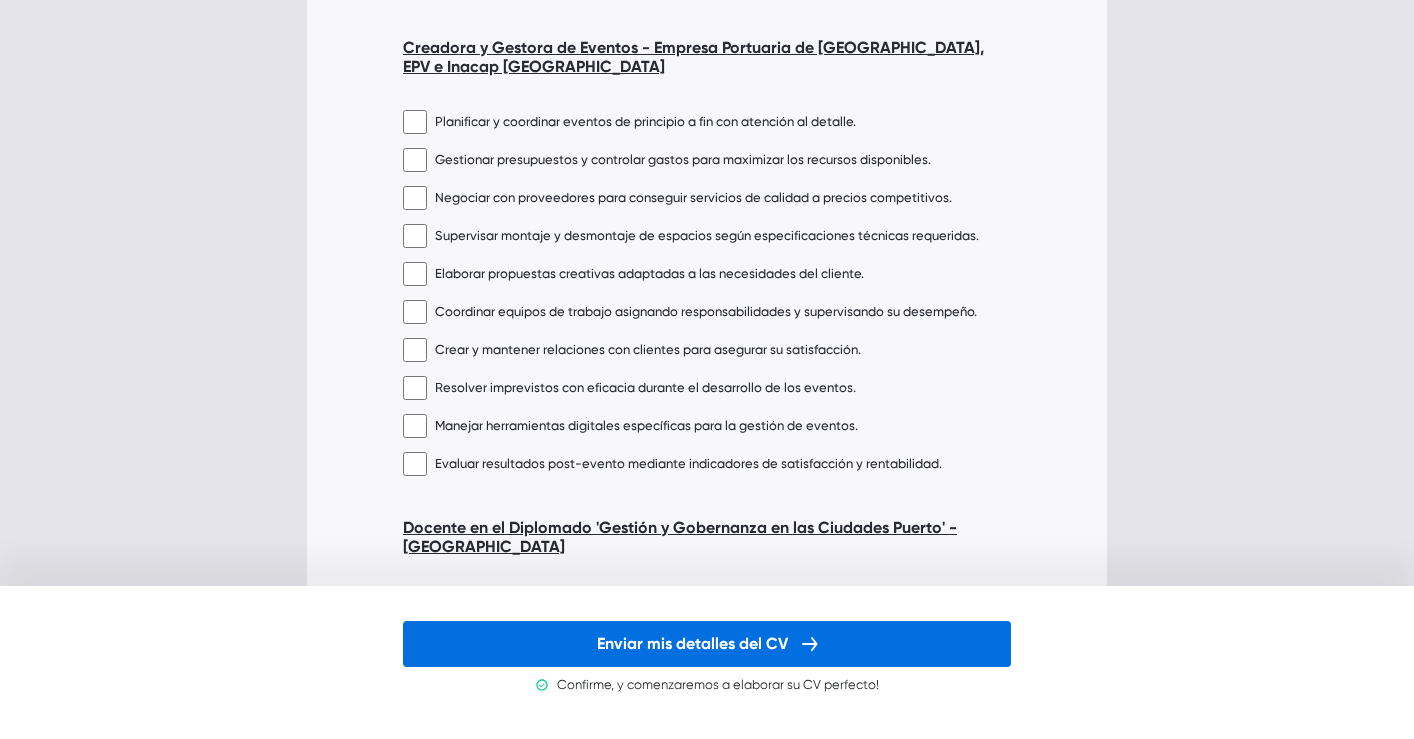 click on "Enviar mis detalles del CV" at bounding box center (692, 643) 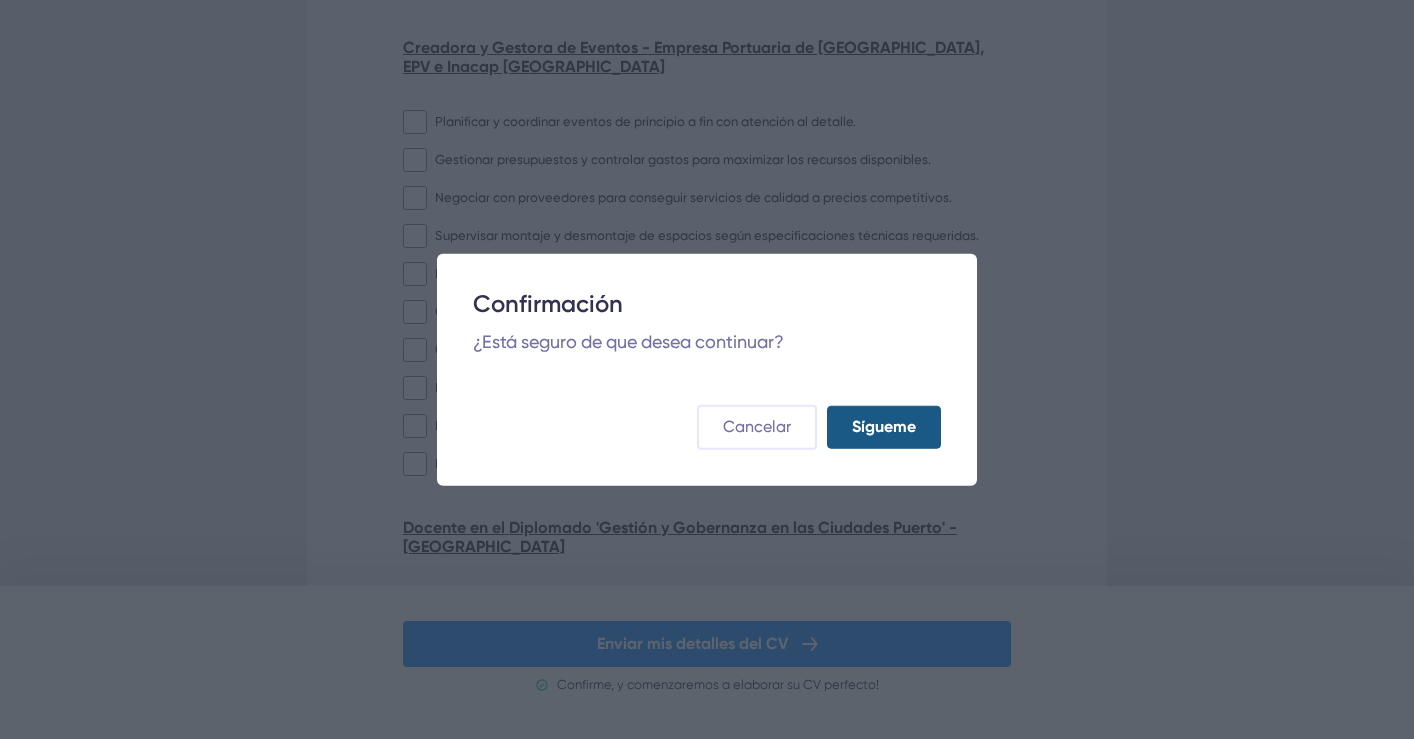 click on "Sígueme" at bounding box center [884, 427] 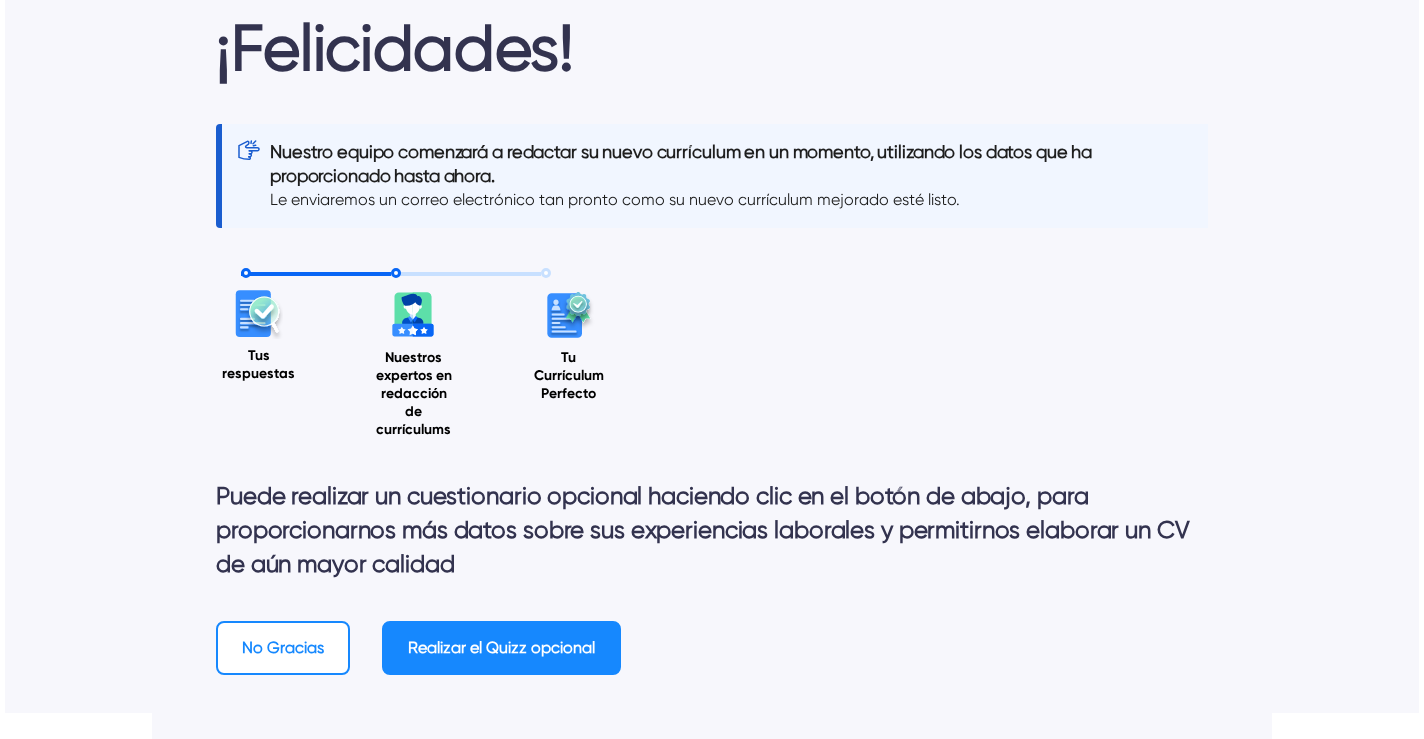 scroll, scrollTop: 0, scrollLeft: 0, axis: both 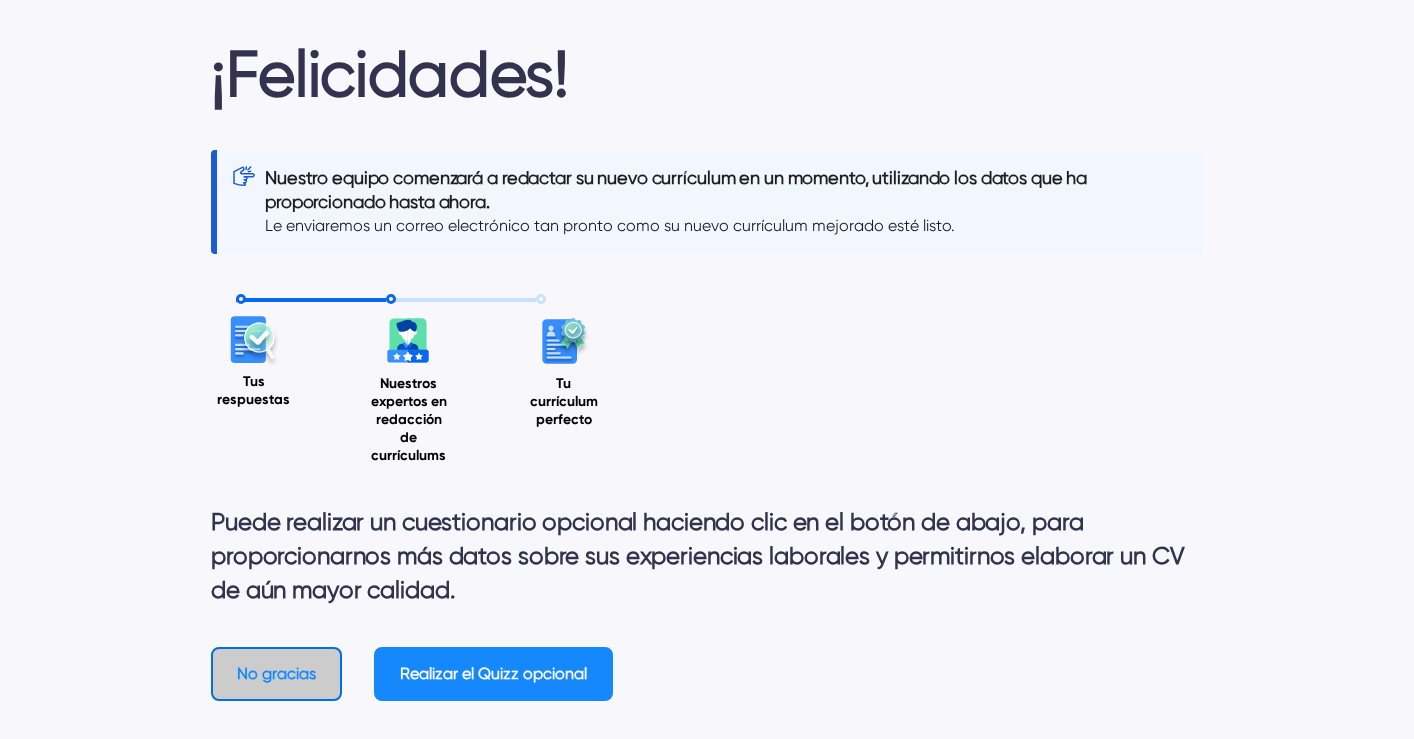click on "No gracias" at bounding box center [276, 673] 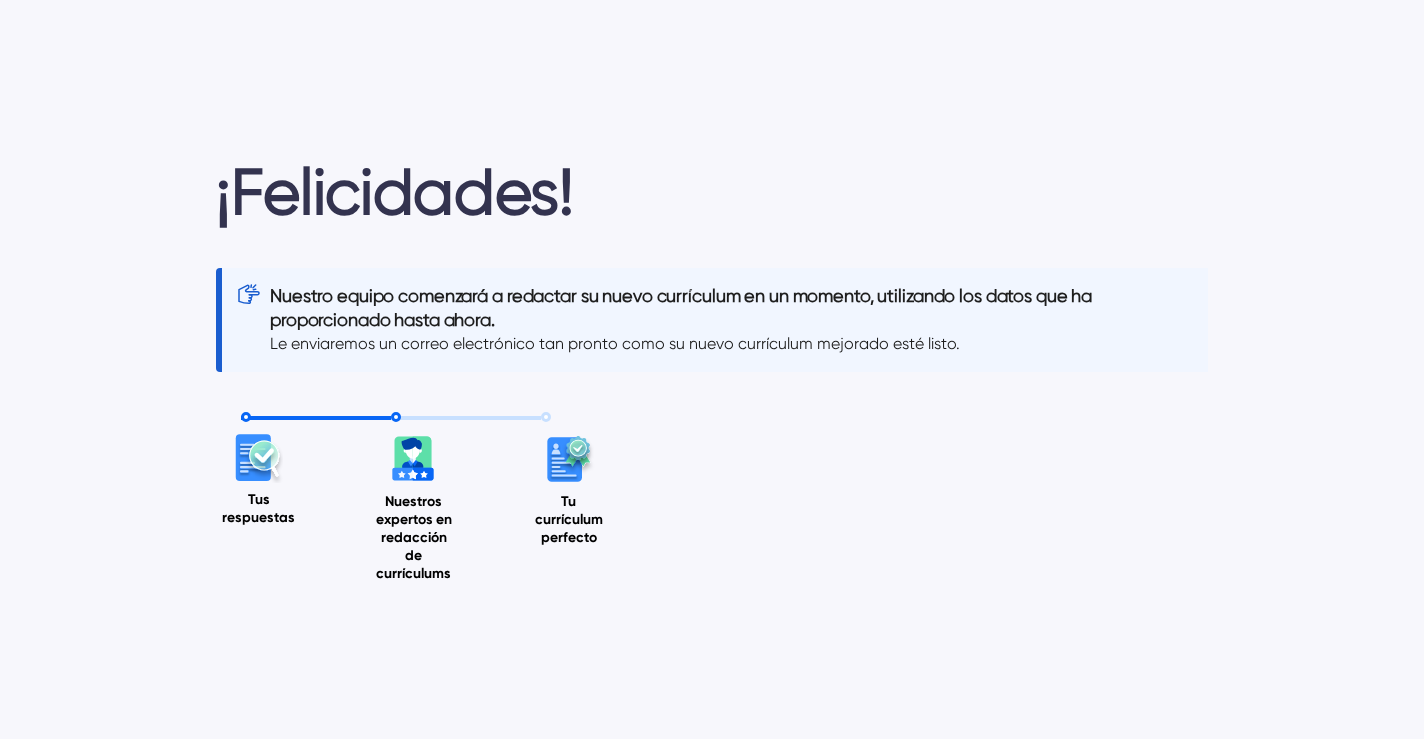 click 